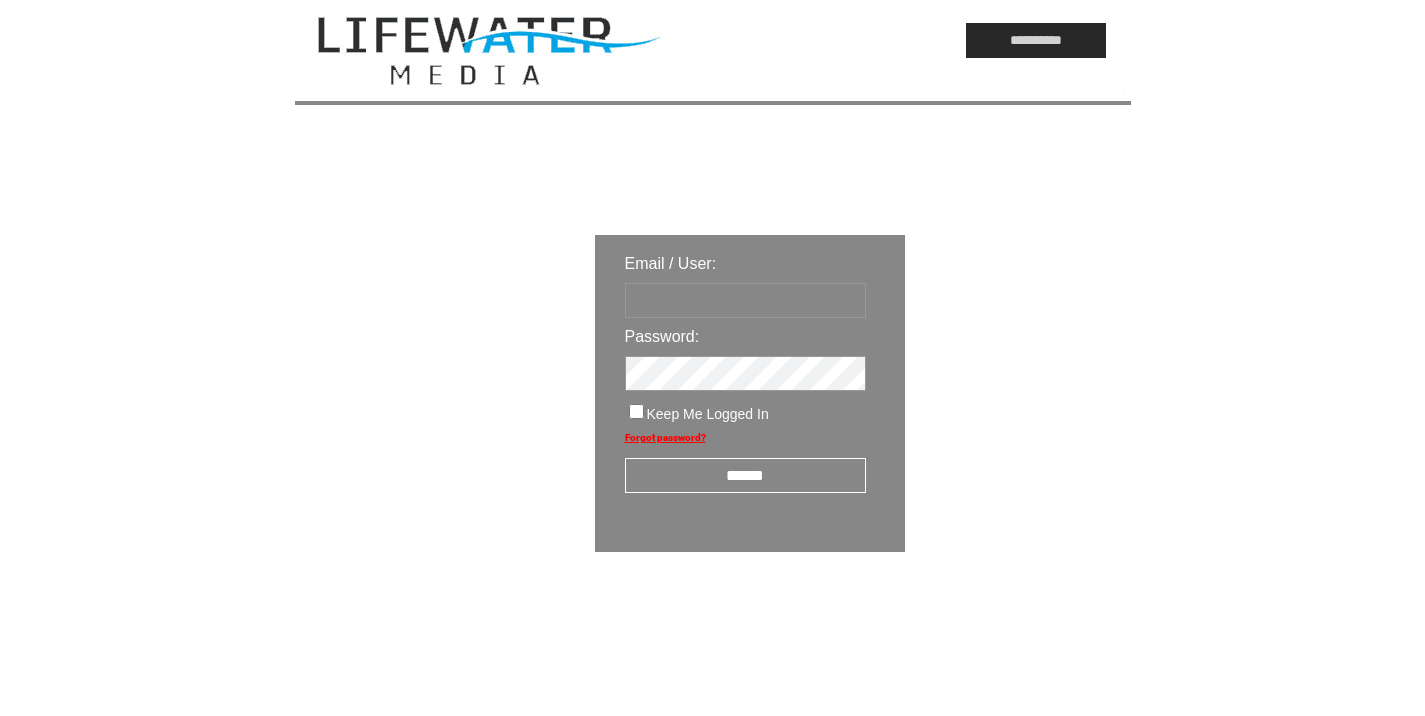 scroll, scrollTop: 0, scrollLeft: 0, axis: both 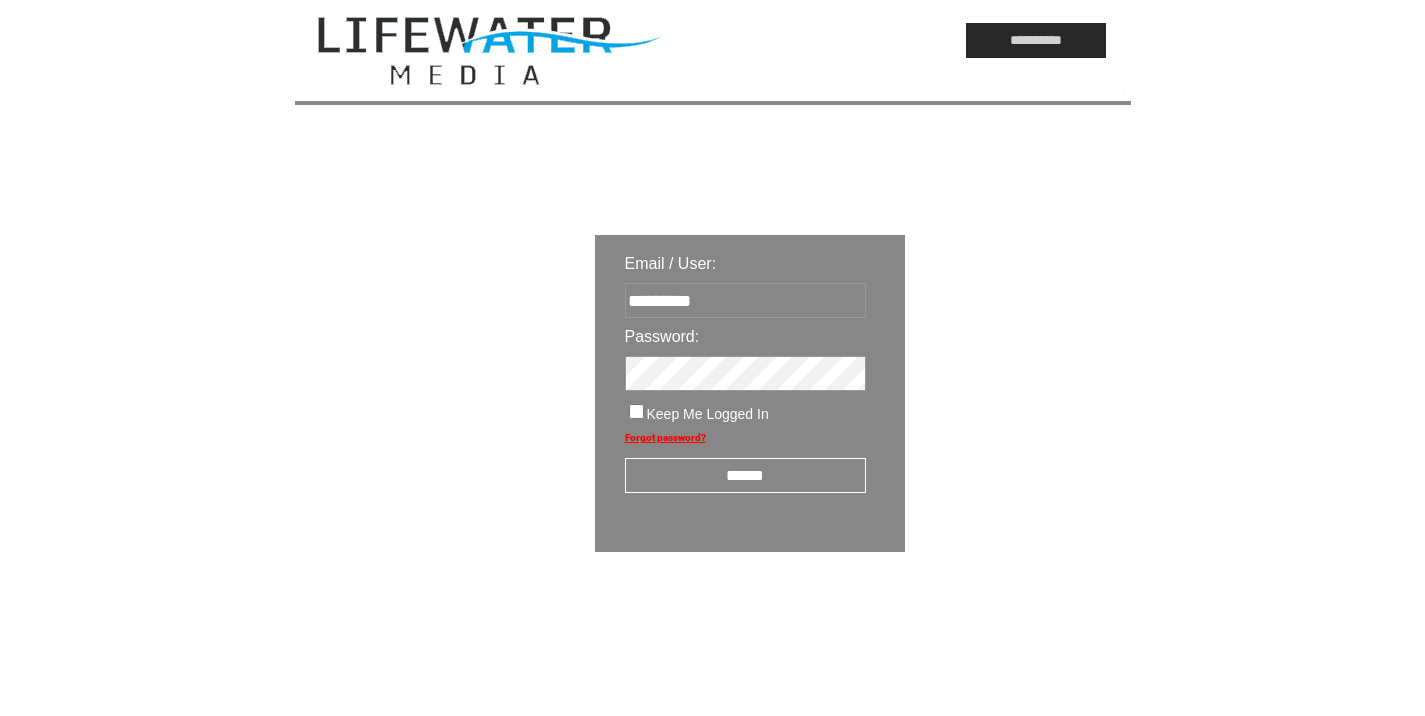 click on "******" at bounding box center [745, 475] 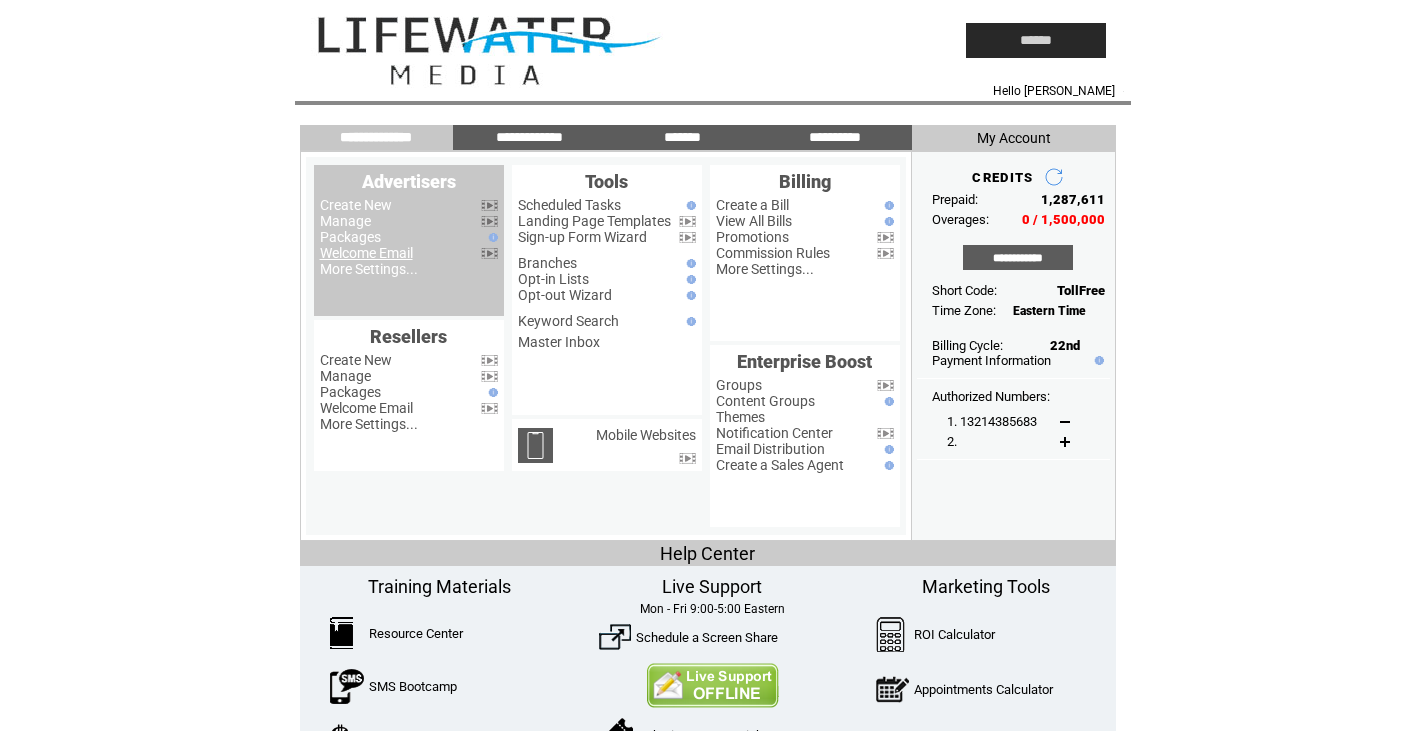scroll, scrollTop: 0, scrollLeft: 0, axis: both 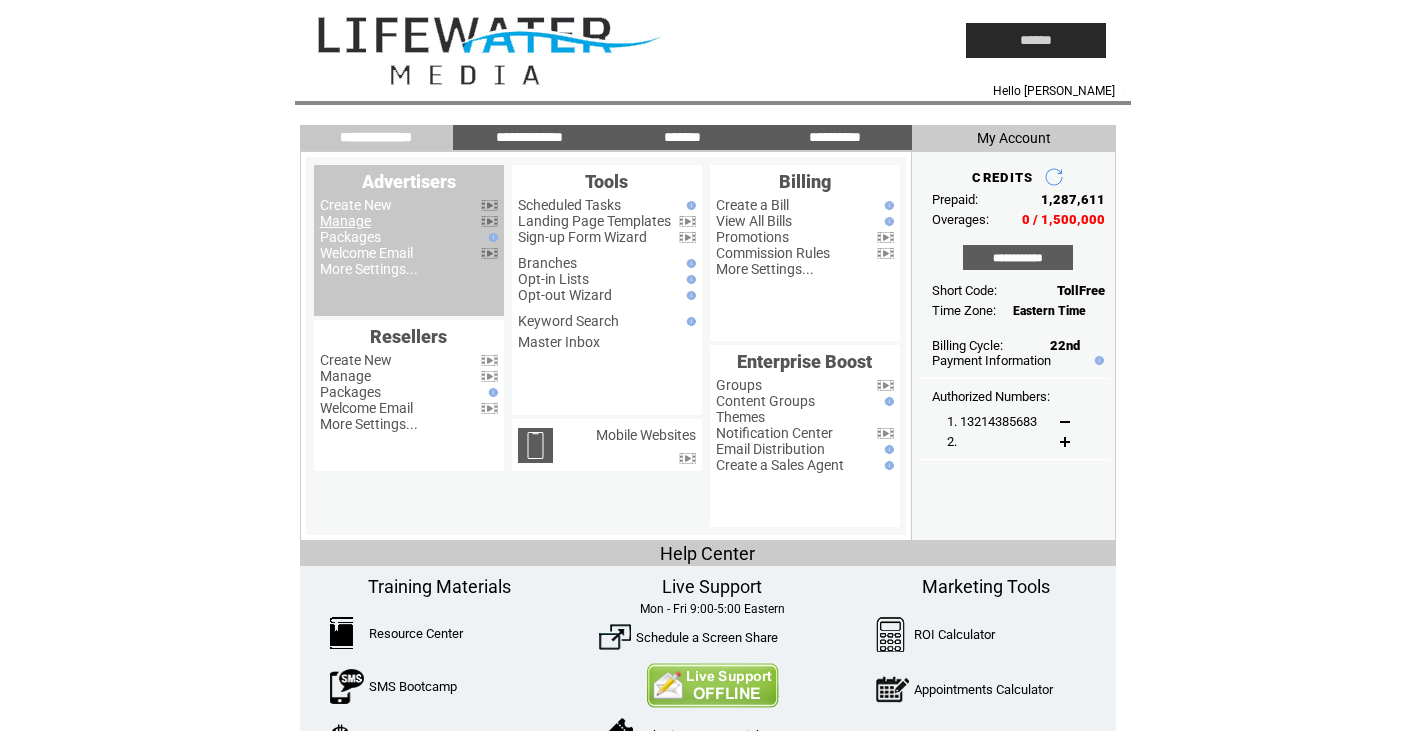 click on "Manage" at bounding box center (345, 221) 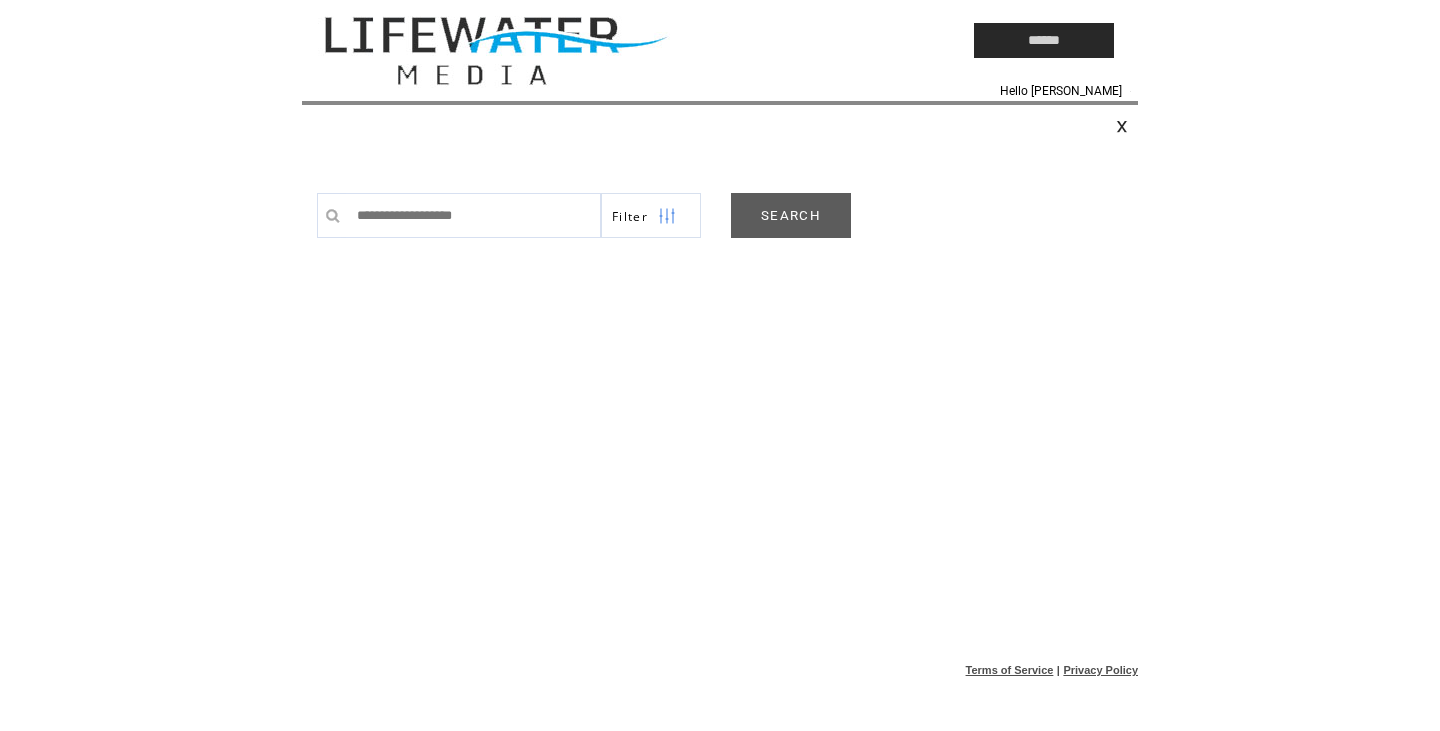 scroll, scrollTop: 0, scrollLeft: 0, axis: both 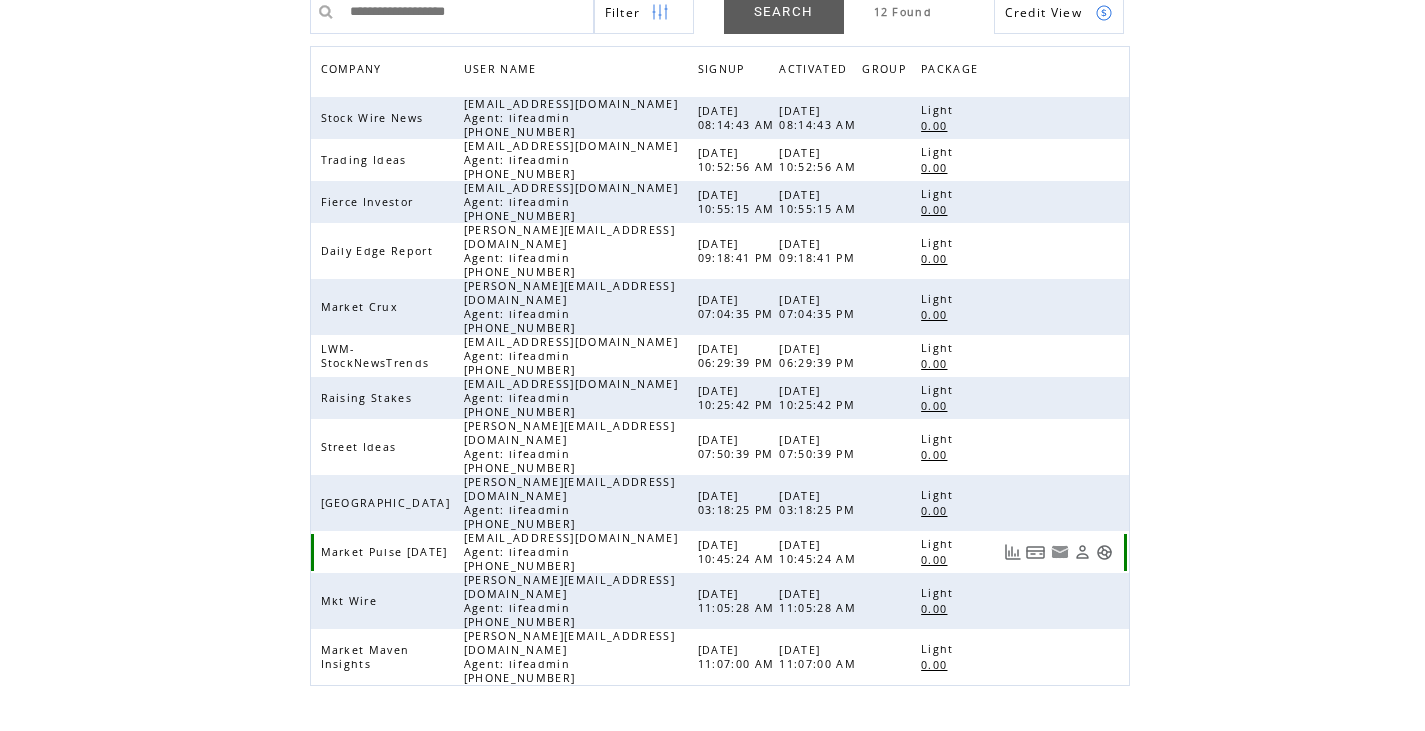 click at bounding box center (1104, 552) 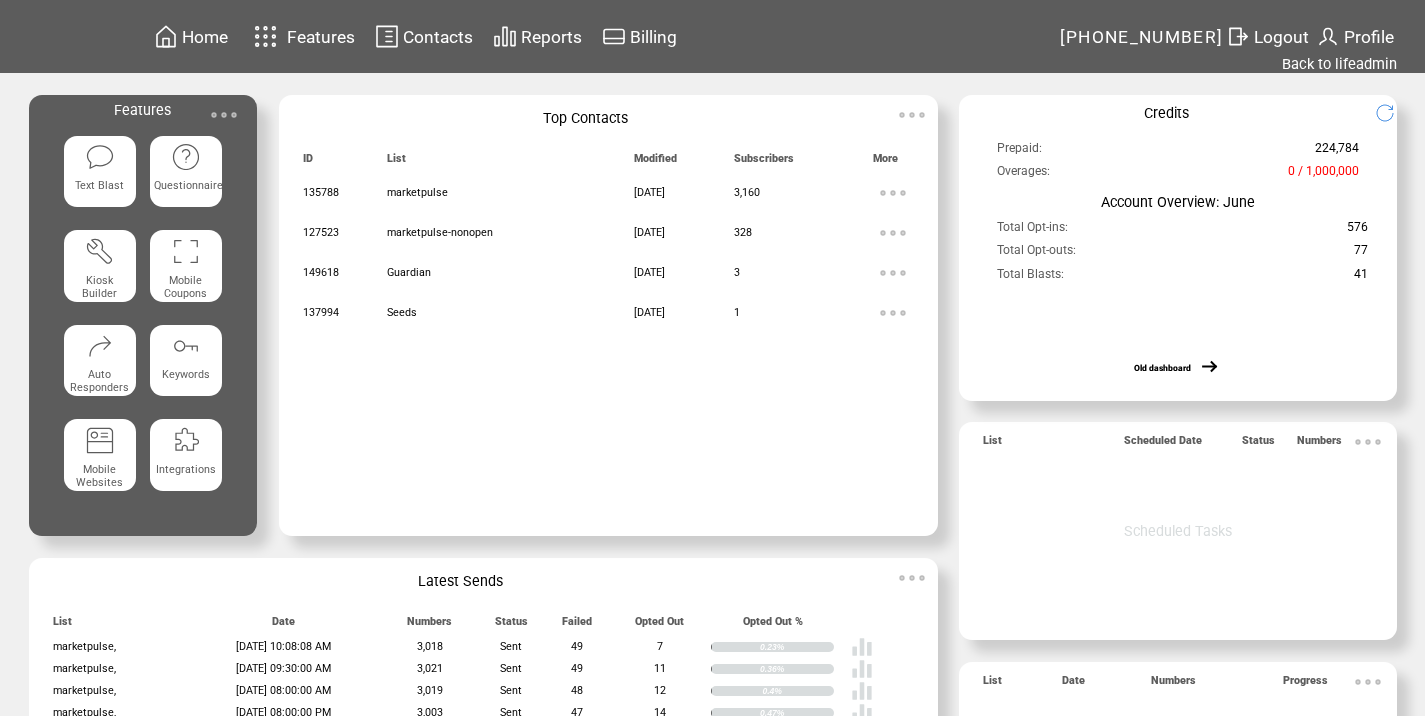 scroll, scrollTop: 0, scrollLeft: 0, axis: both 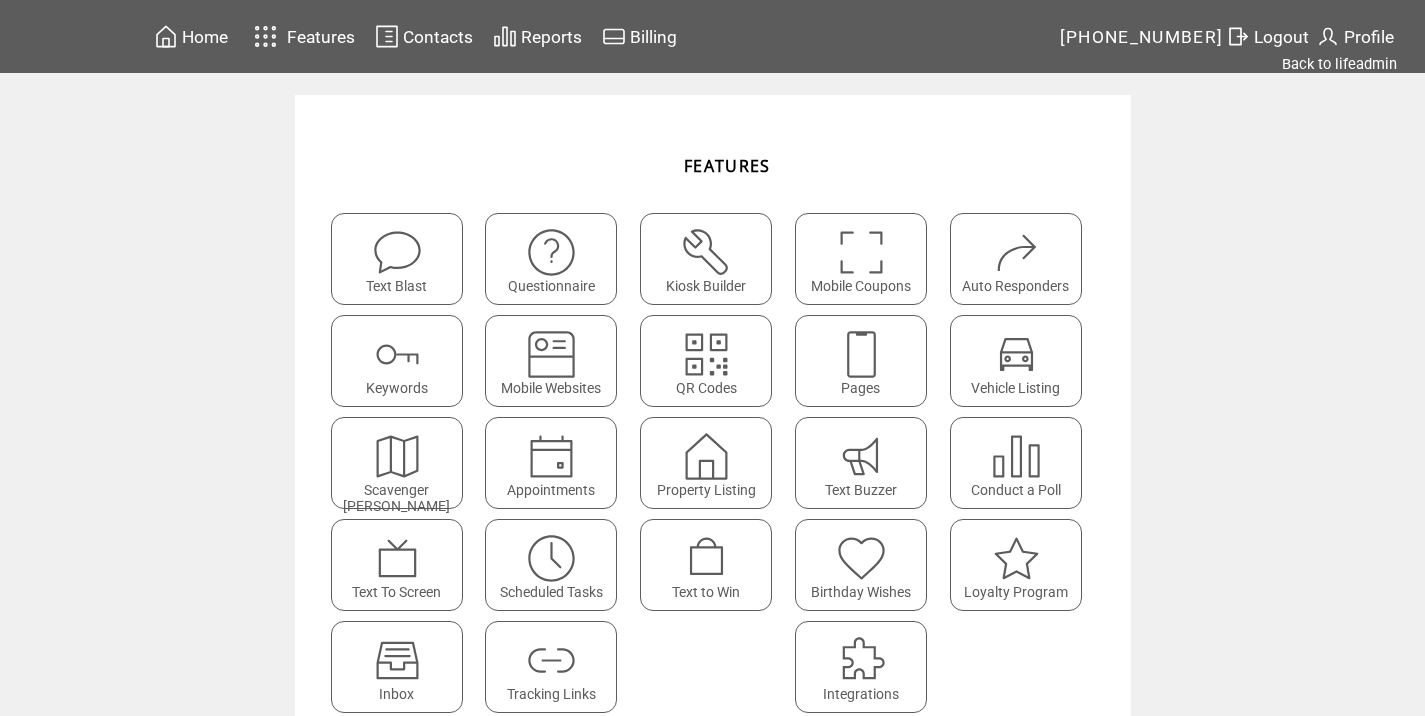 click at bounding box center [551, 660] 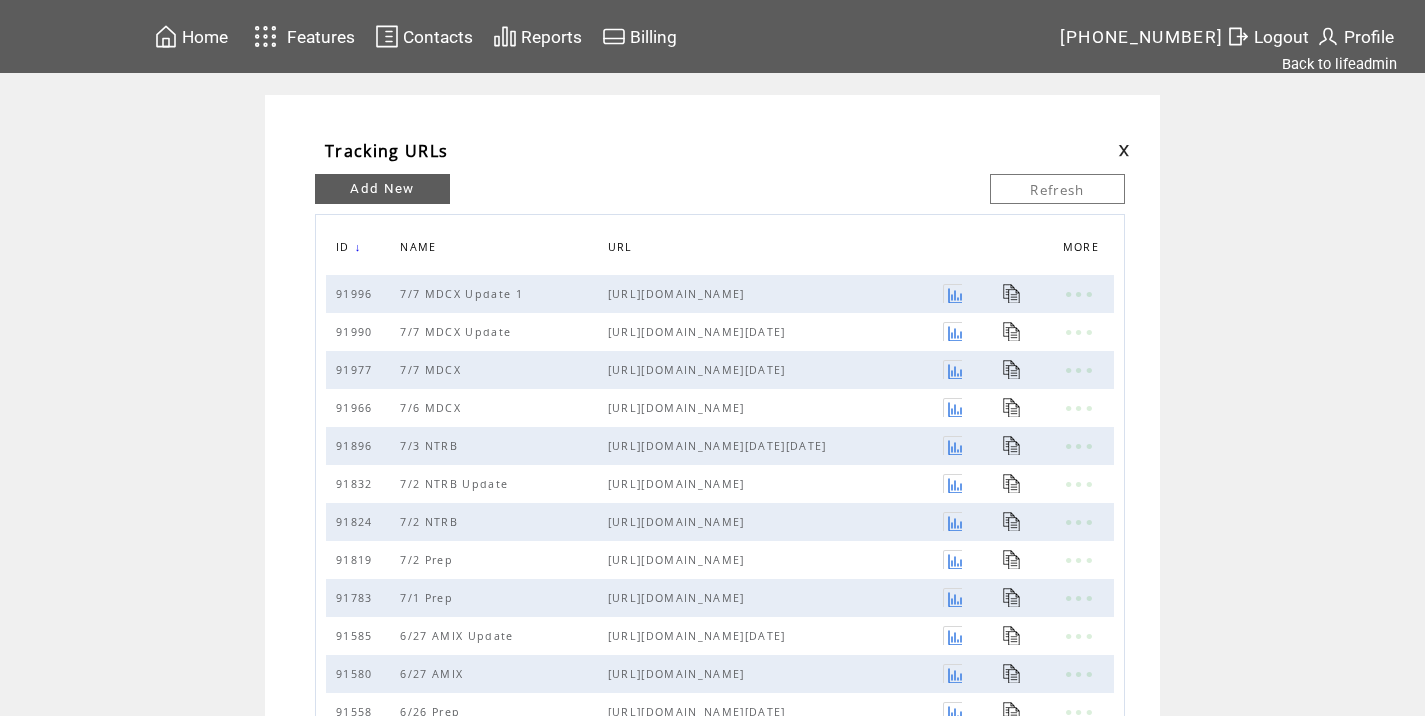 scroll, scrollTop: 0, scrollLeft: 0, axis: both 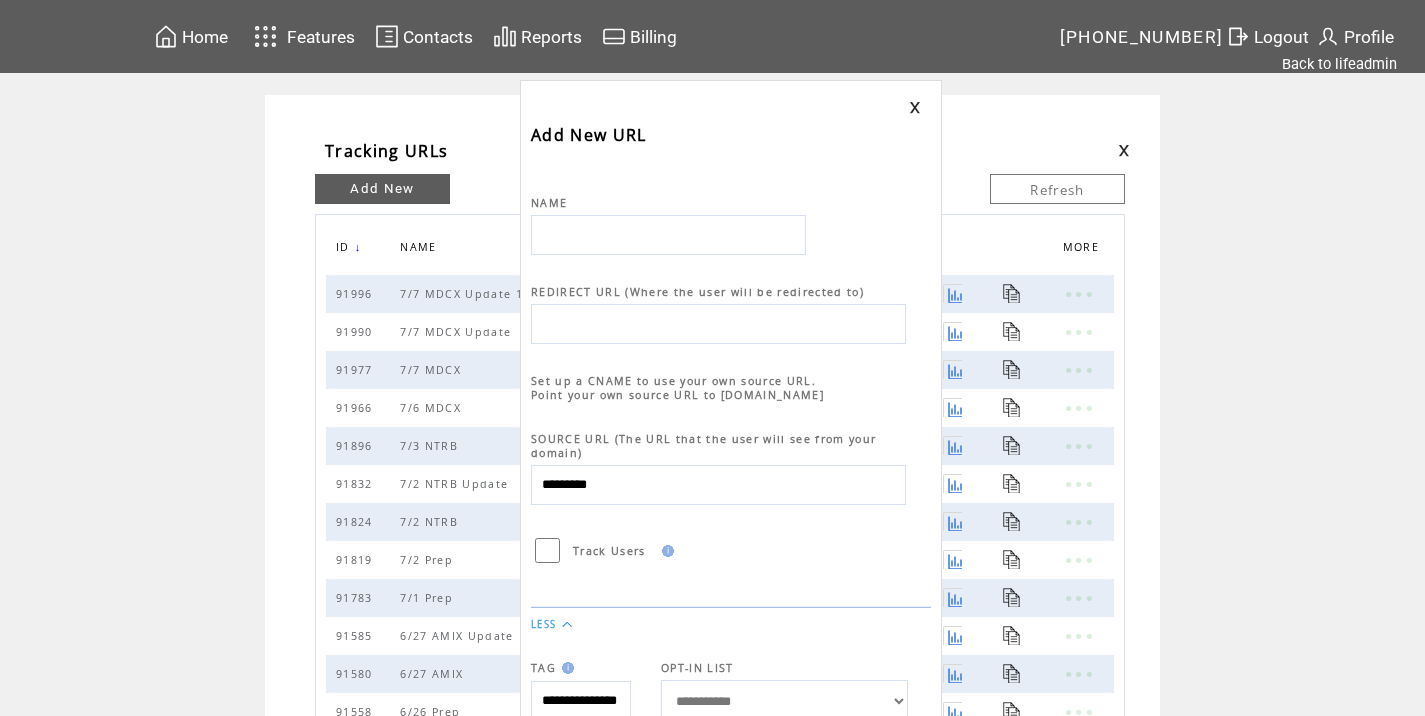 click at bounding box center (668, 235) 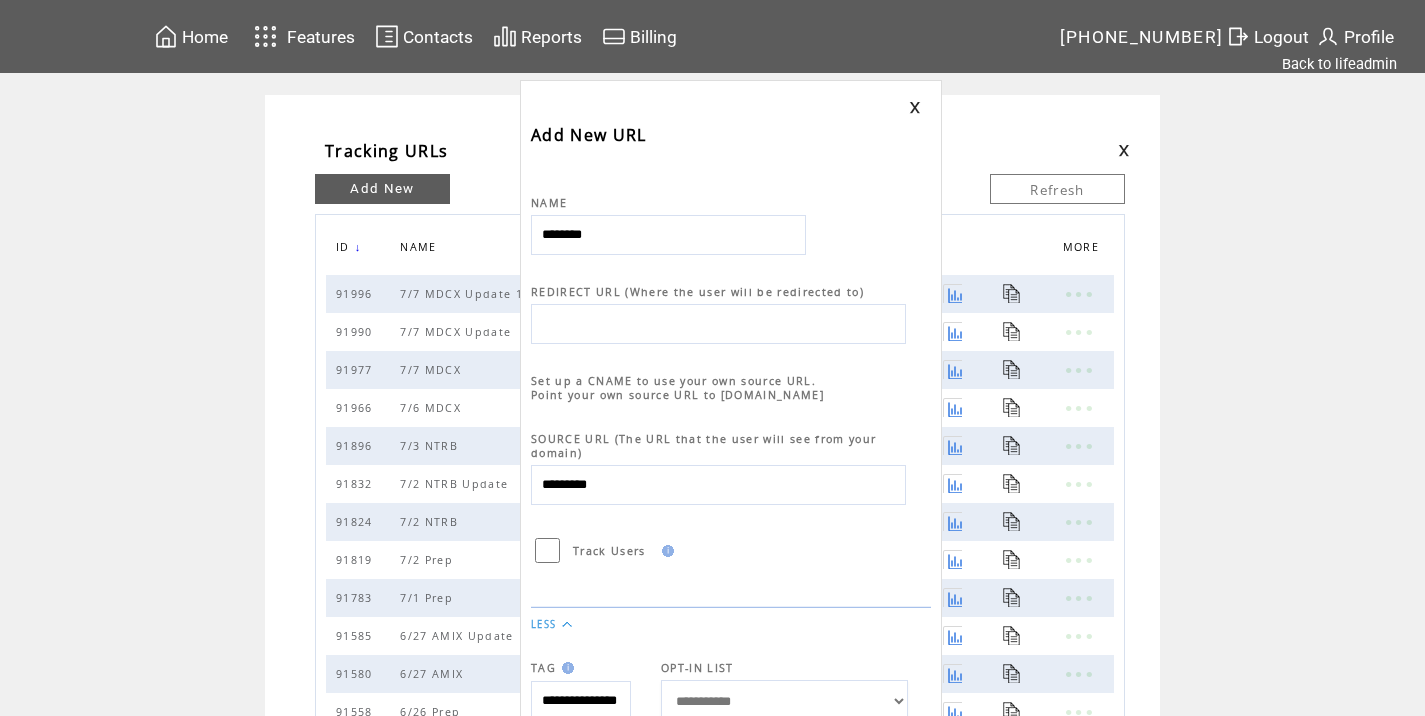 type on "********" 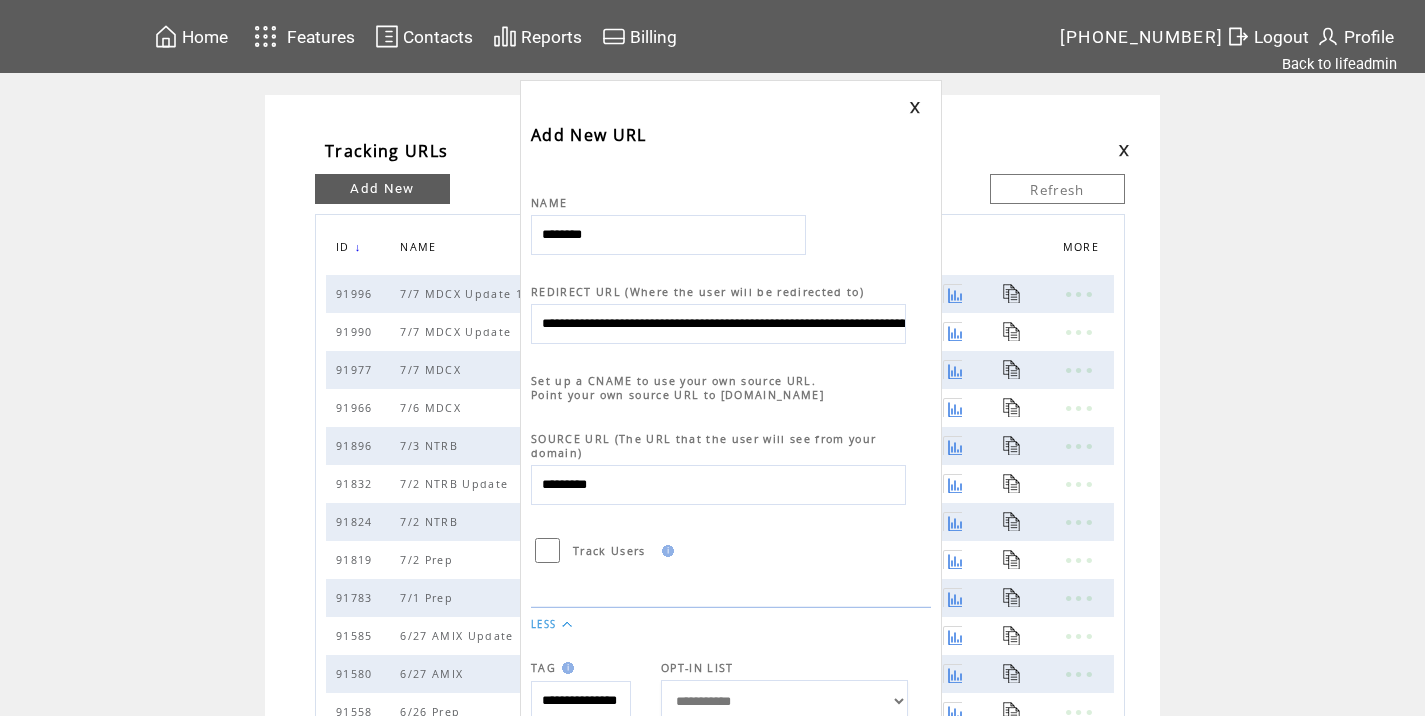 scroll, scrollTop: 0, scrollLeft: 935, axis: horizontal 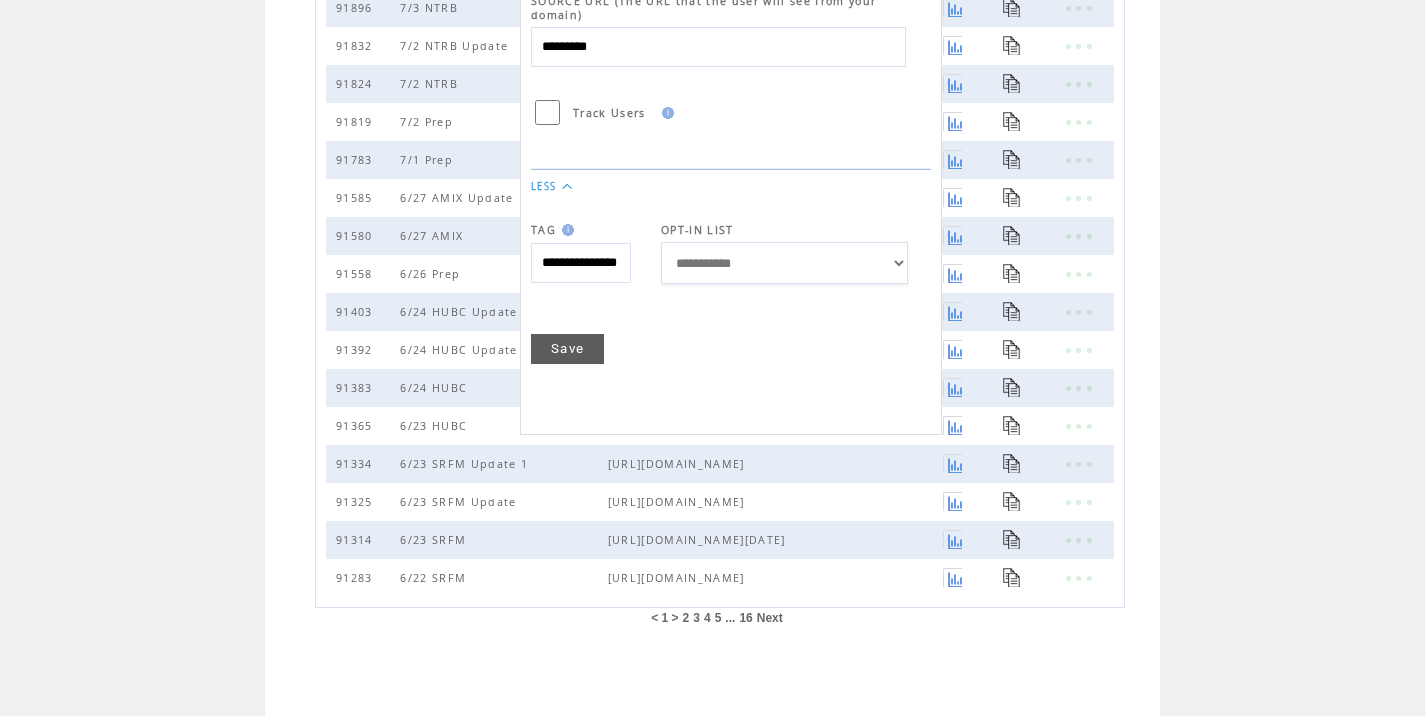 type on "**********" 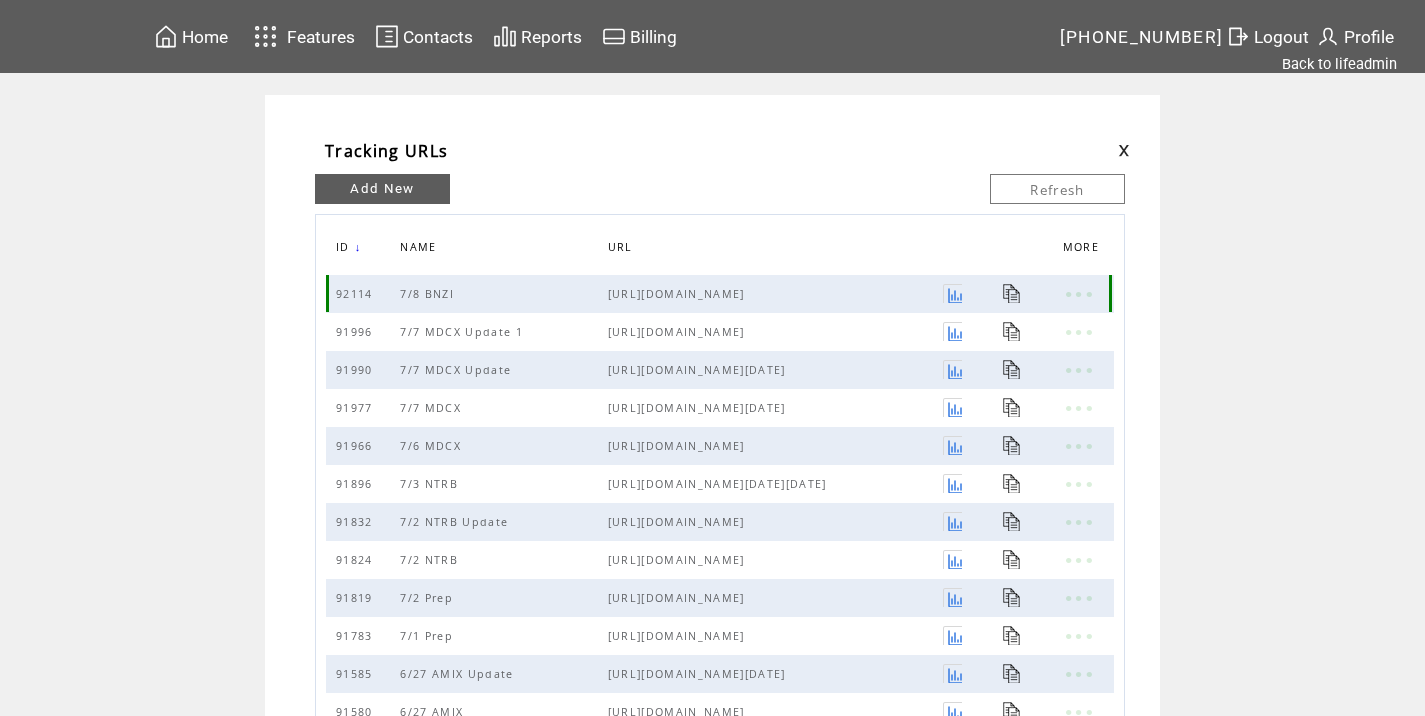 click at bounding box center [1012, 293] 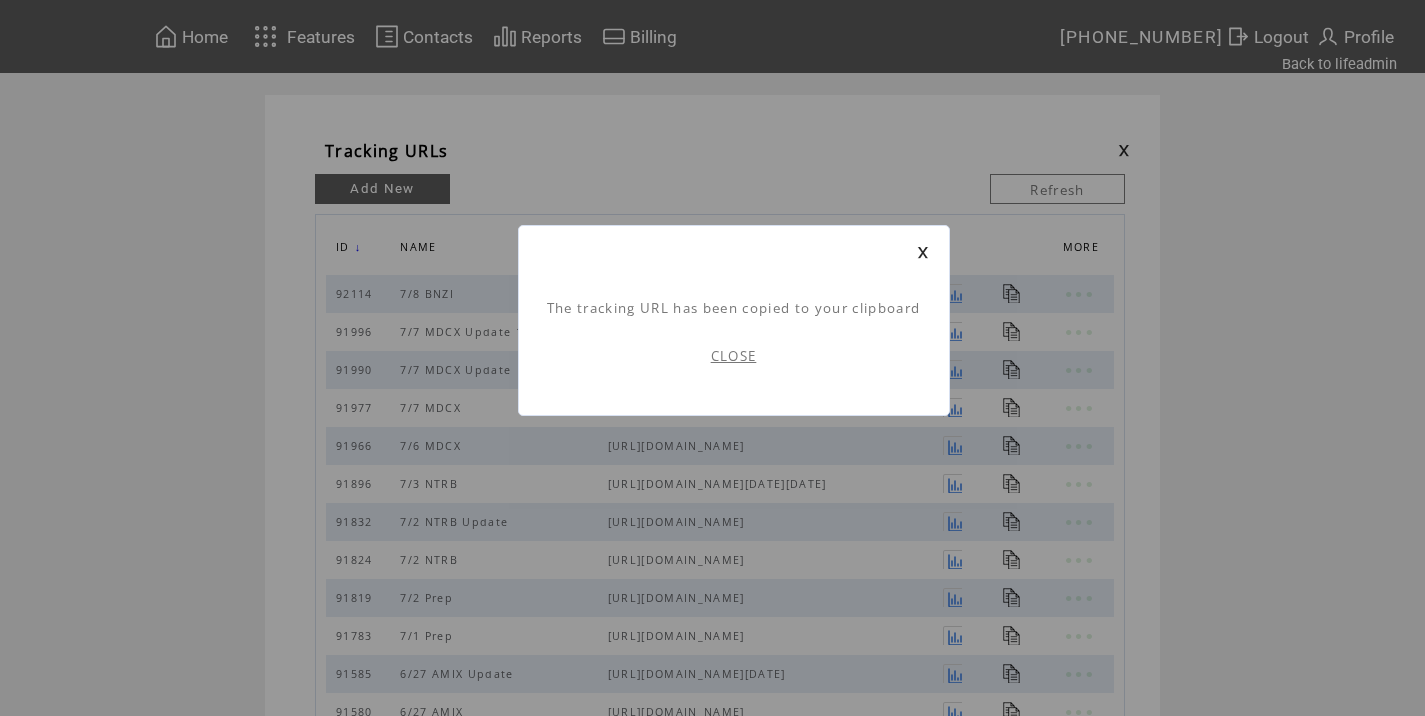 scroll, scrollTop: 1, scrollLeft: 0, axis: vertical 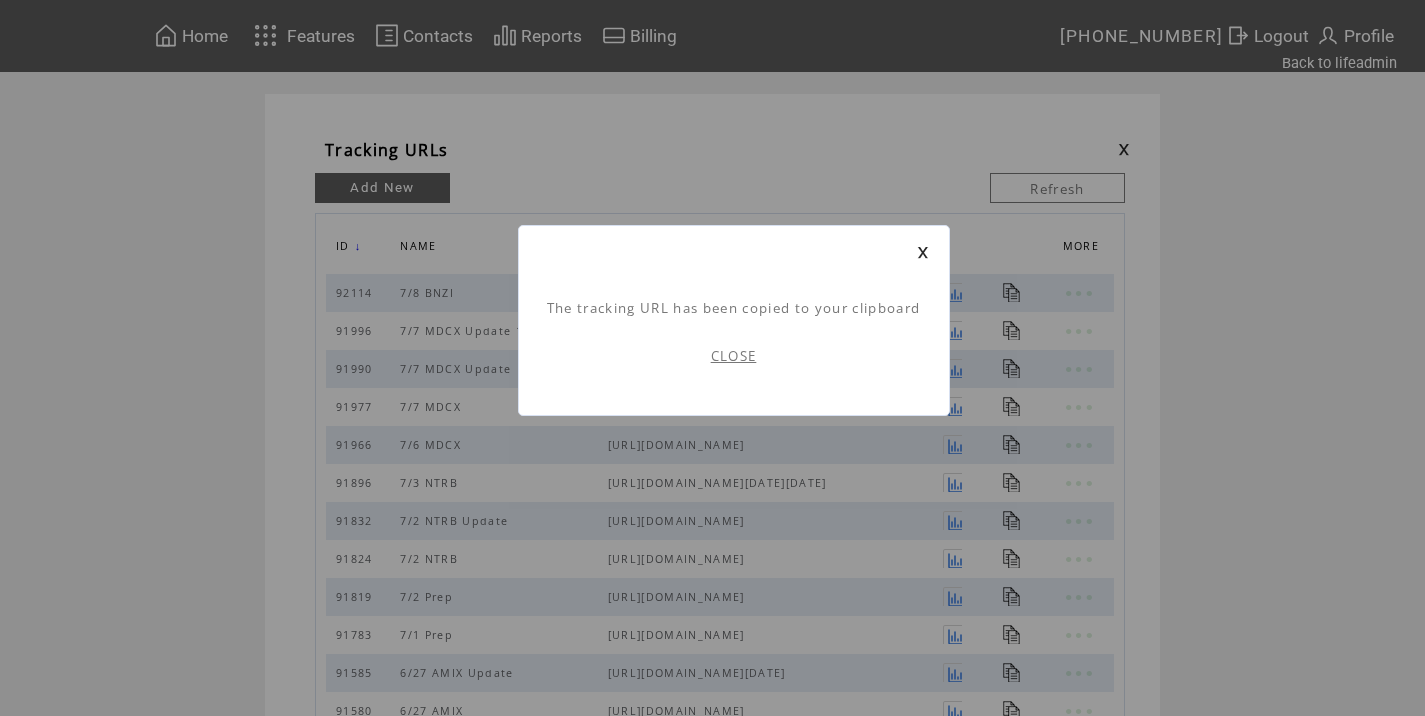 click on "CLOSE" at bounding box center (734, 356) 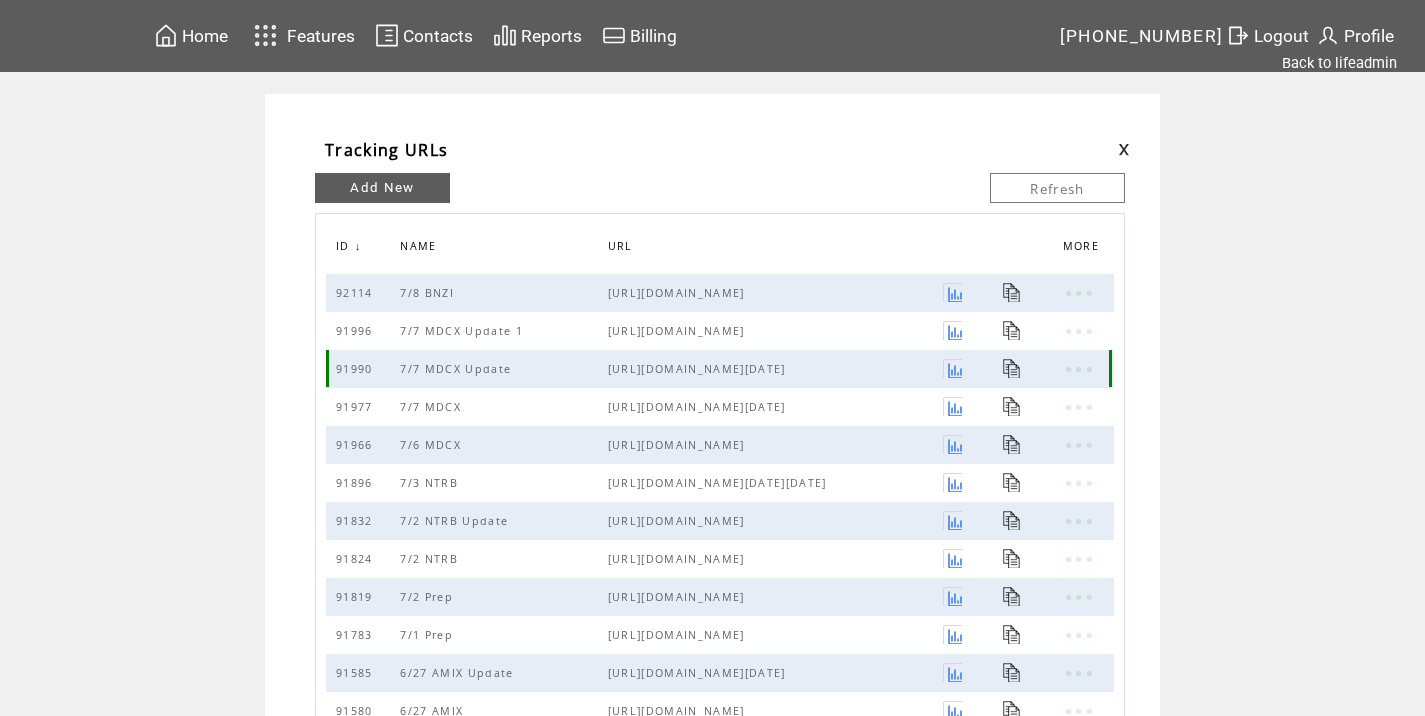scroll, scrollTop: 0, scrollLeft: 0, axis: both 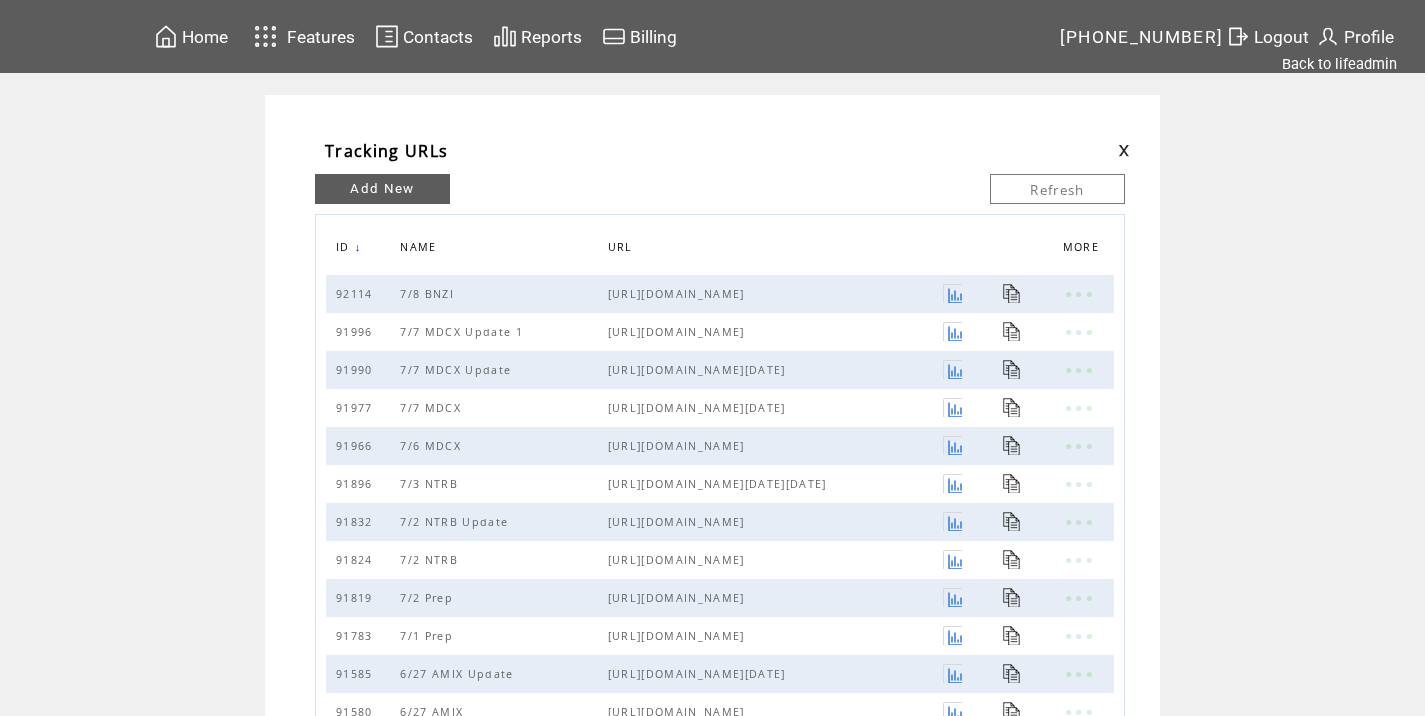 click at bounding box center (1109, 151) 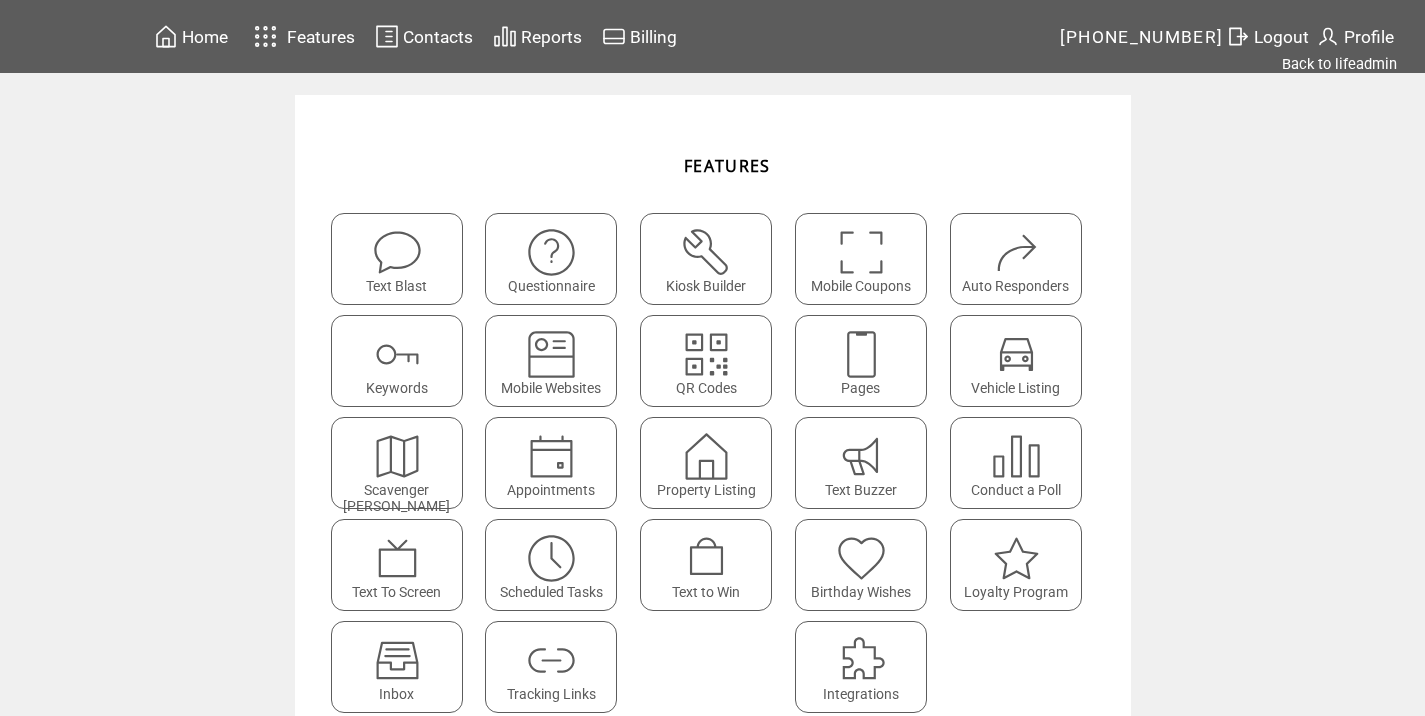 click at bounding box center (397, 252) 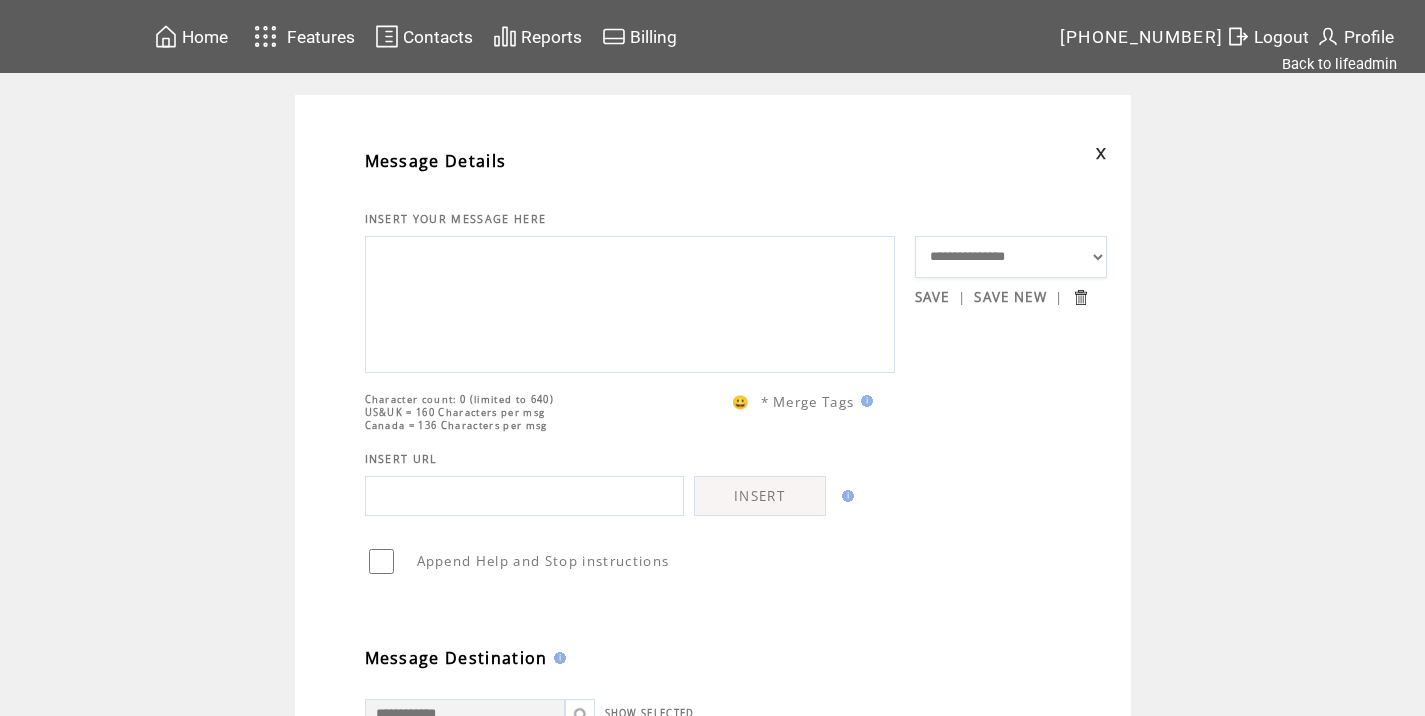 scroll, scrollTop: 0, scrollLeft: 0, axis: both 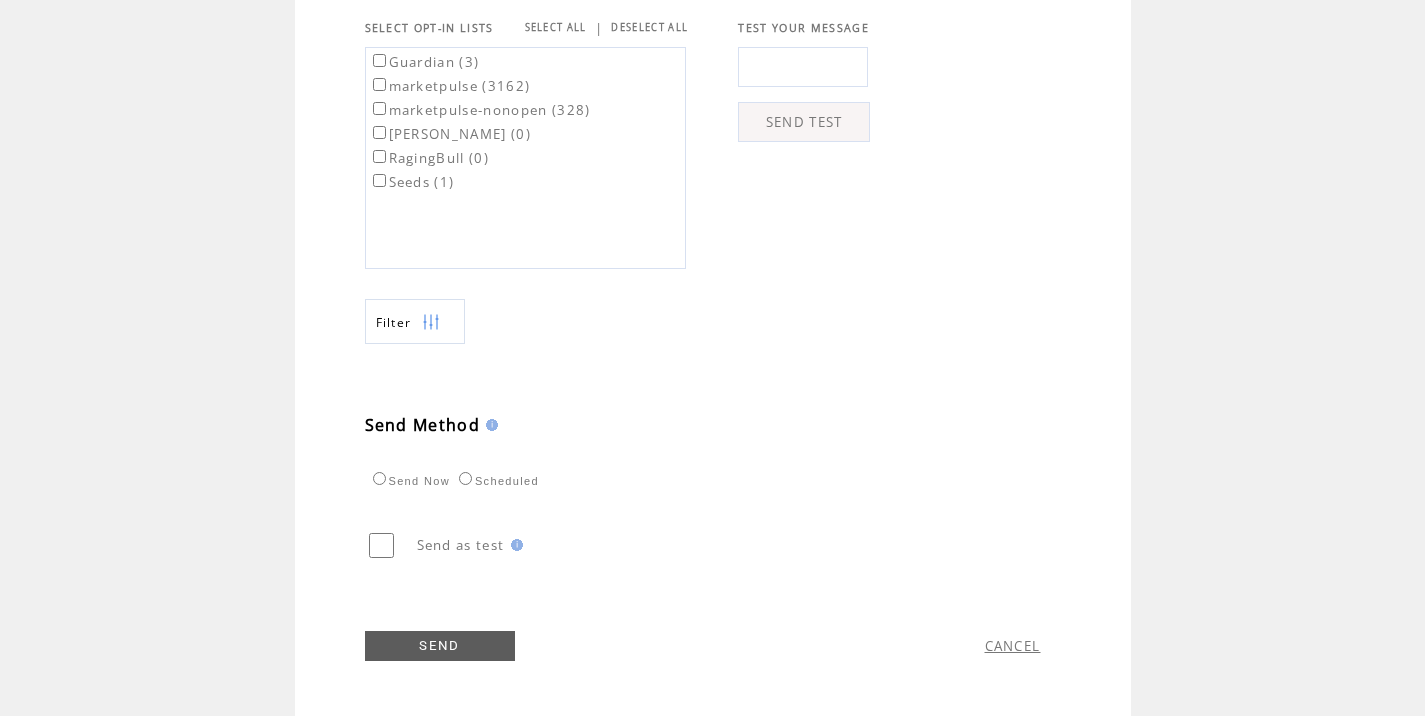 type on "**********" 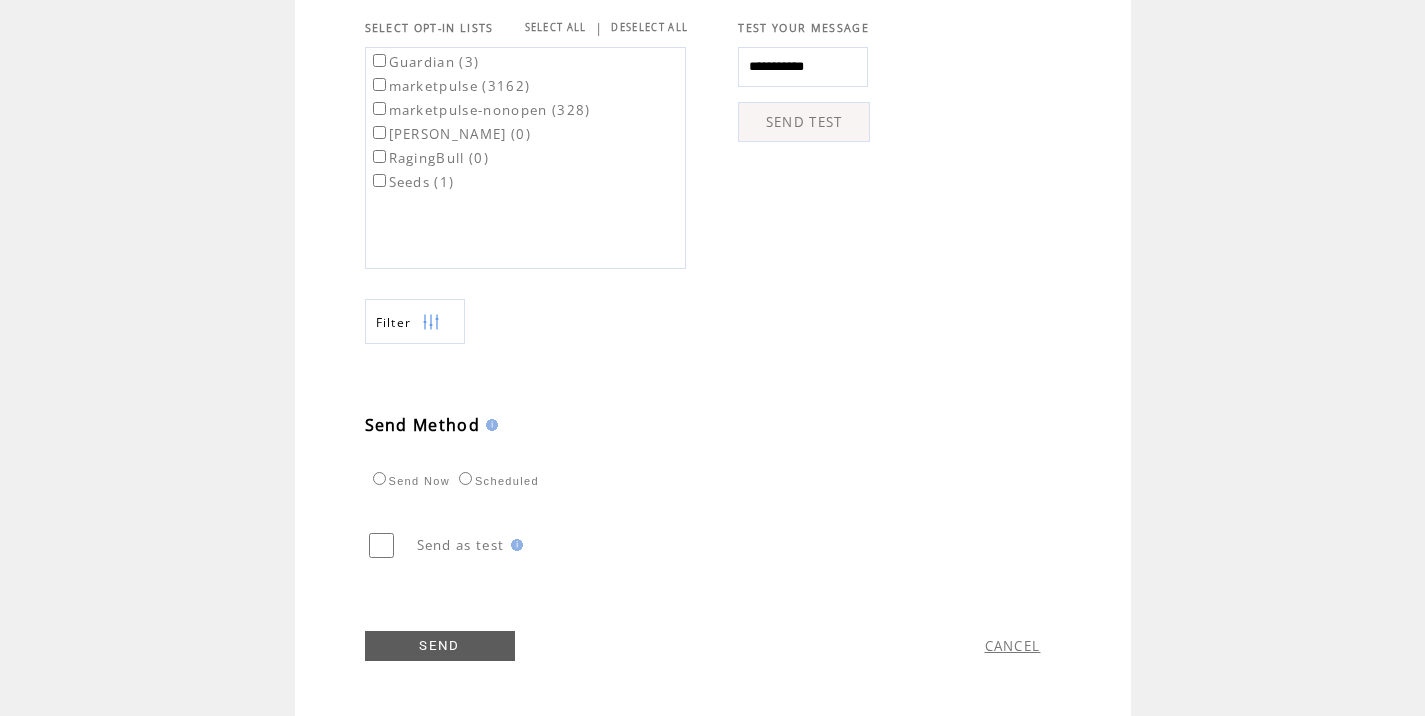 click on "SEND TEST" at bounding box center [804, 122] 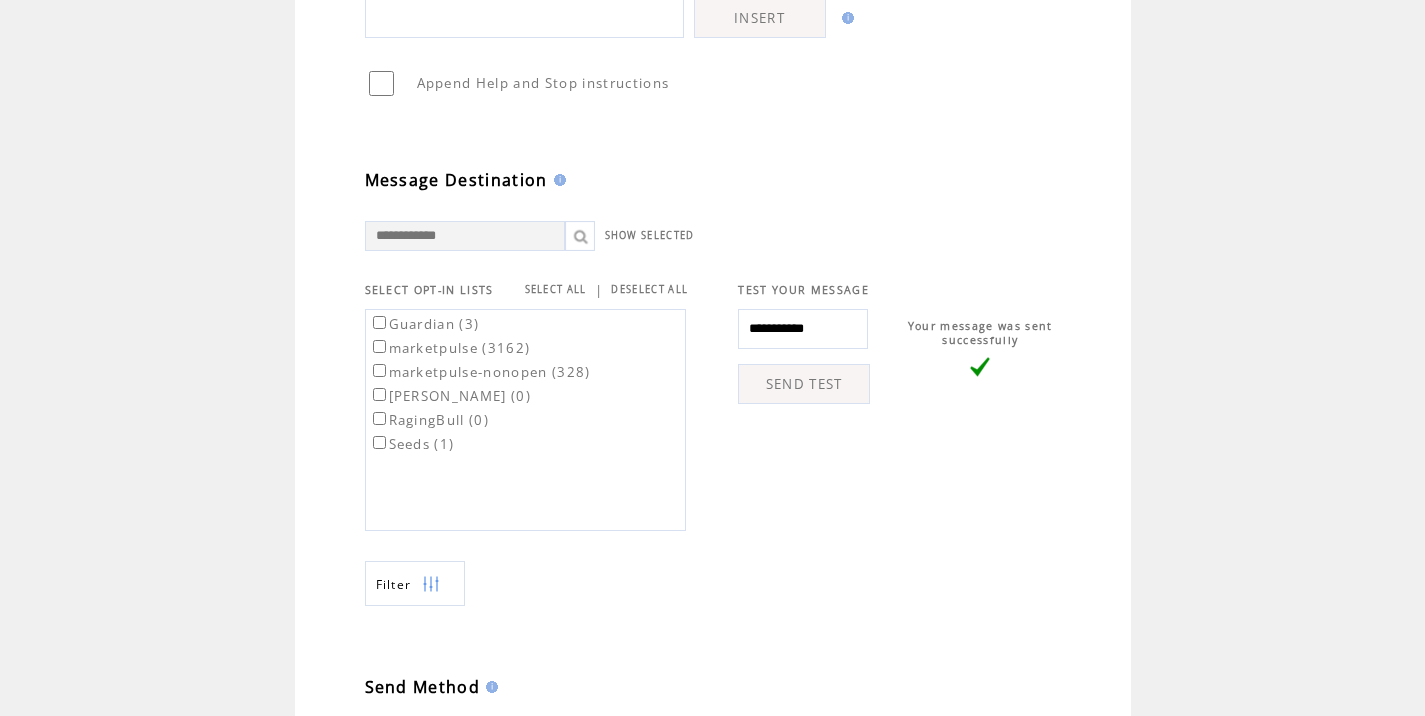 scroll, scrollTop: 774, scrollLeft: 0, axis: vertical 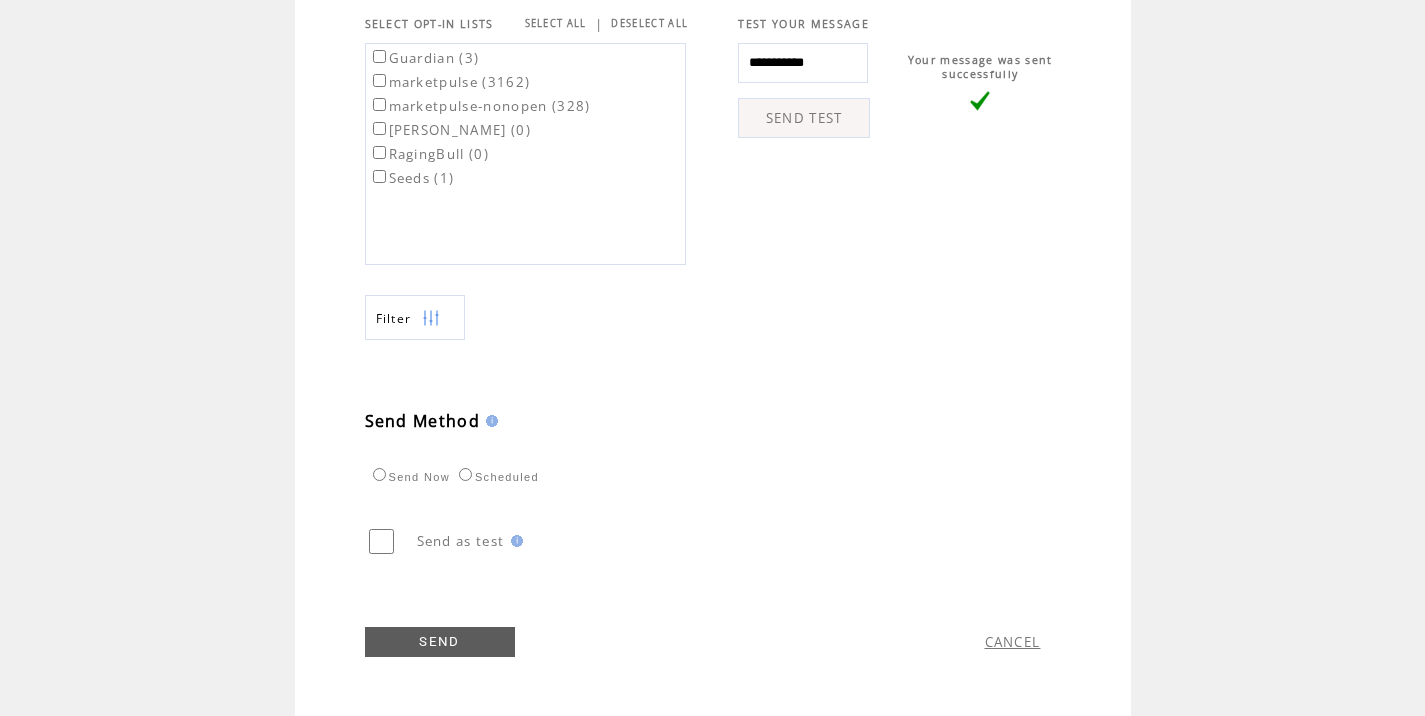click on "marketpulse (3162)" at bounding box center [450, 82] 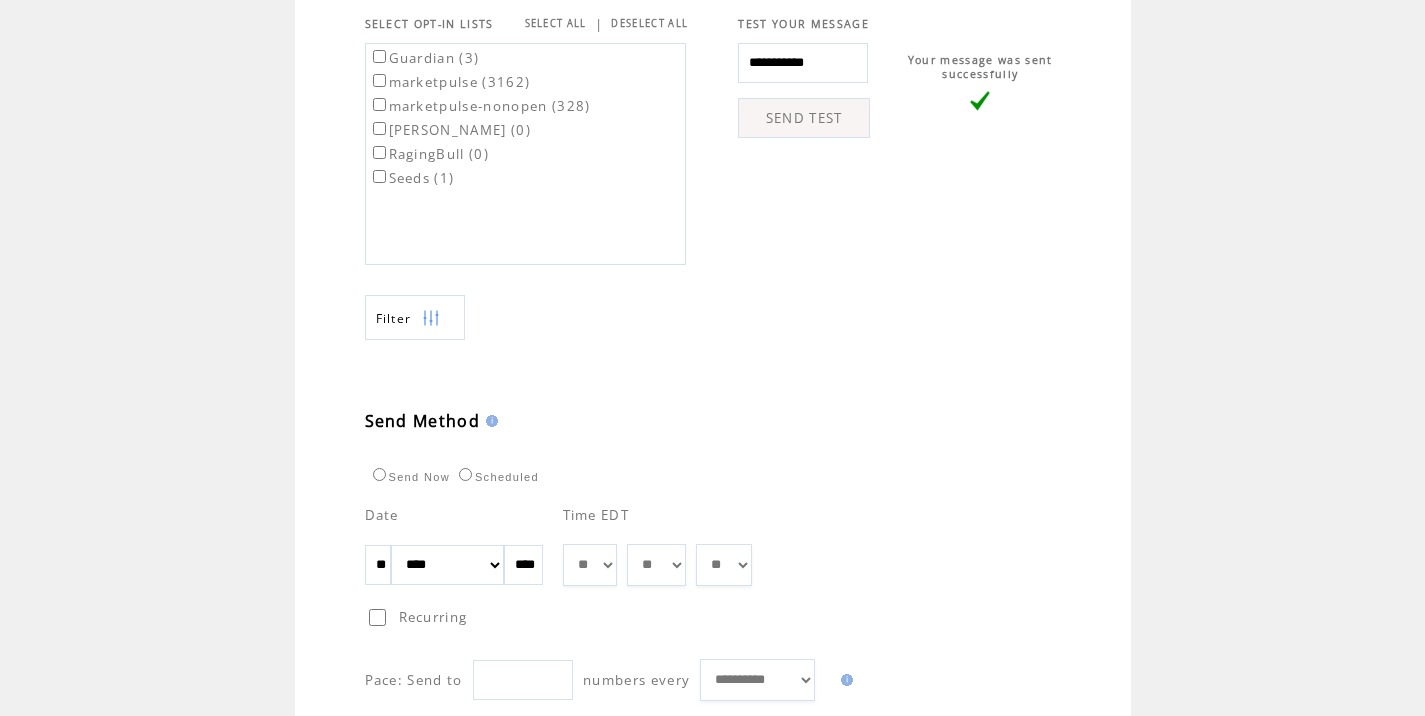 click on "** 	 ** 	 ** 	 ** 	 ** 	 ** 	 ** 	 ** 	 ** 	 ** 	 ** 	 ** 	 **" at bounding box center [590, 565] 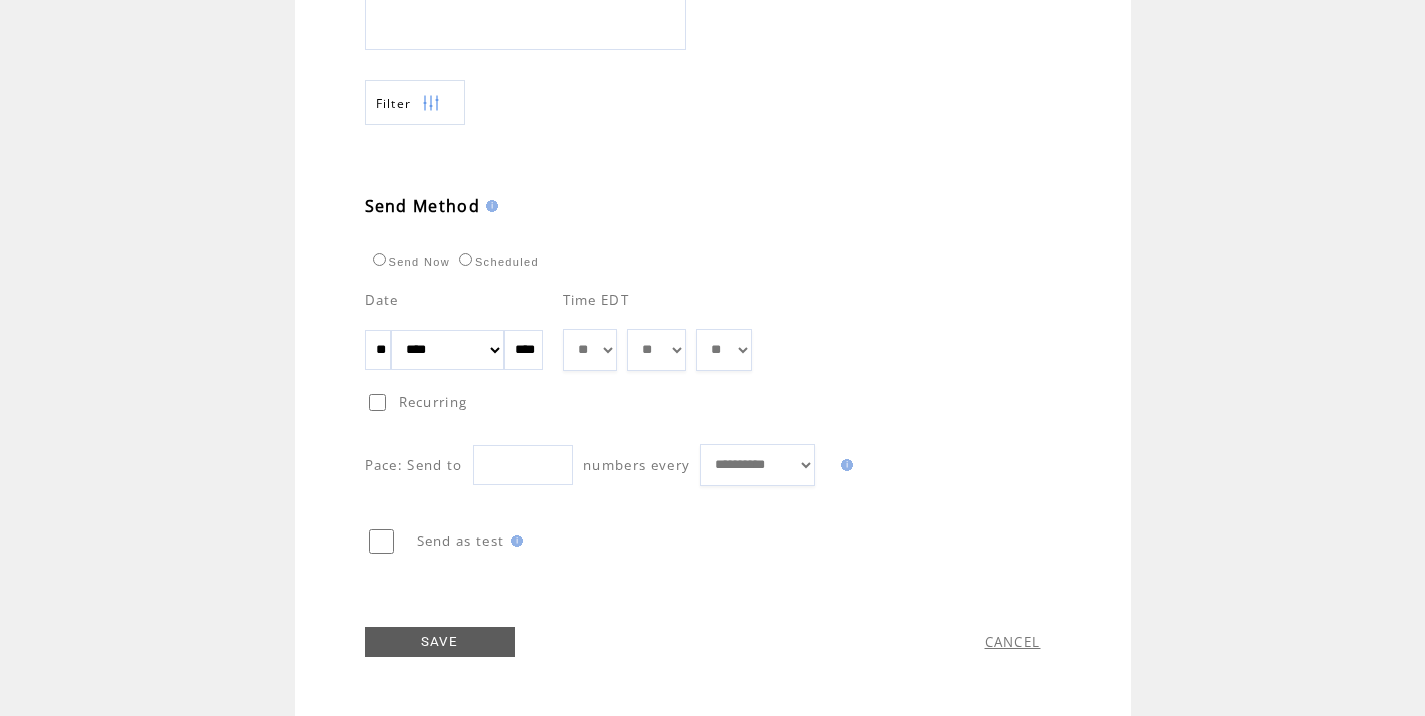 click on "SAVE" at bounding box center [440, 642] 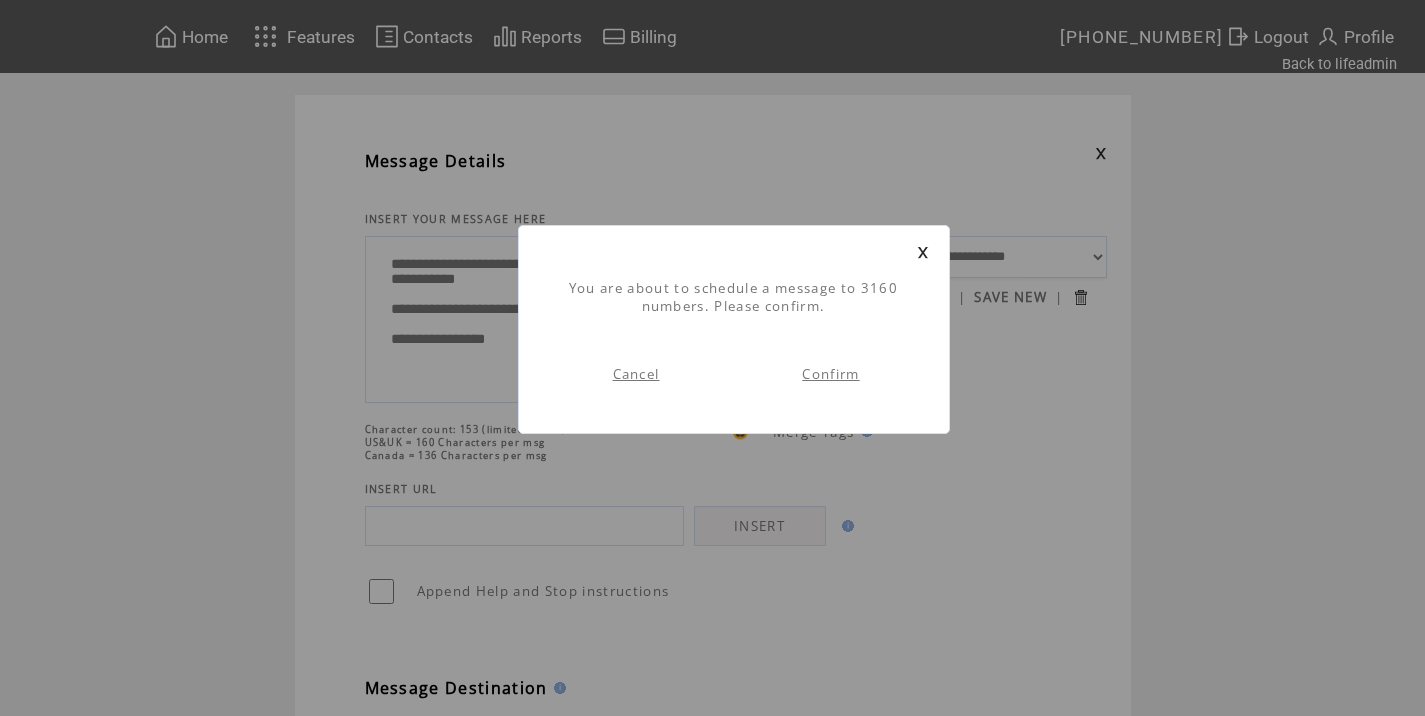 scroll, scrollTop: 1, scrollLeft: 0, axis: vertical 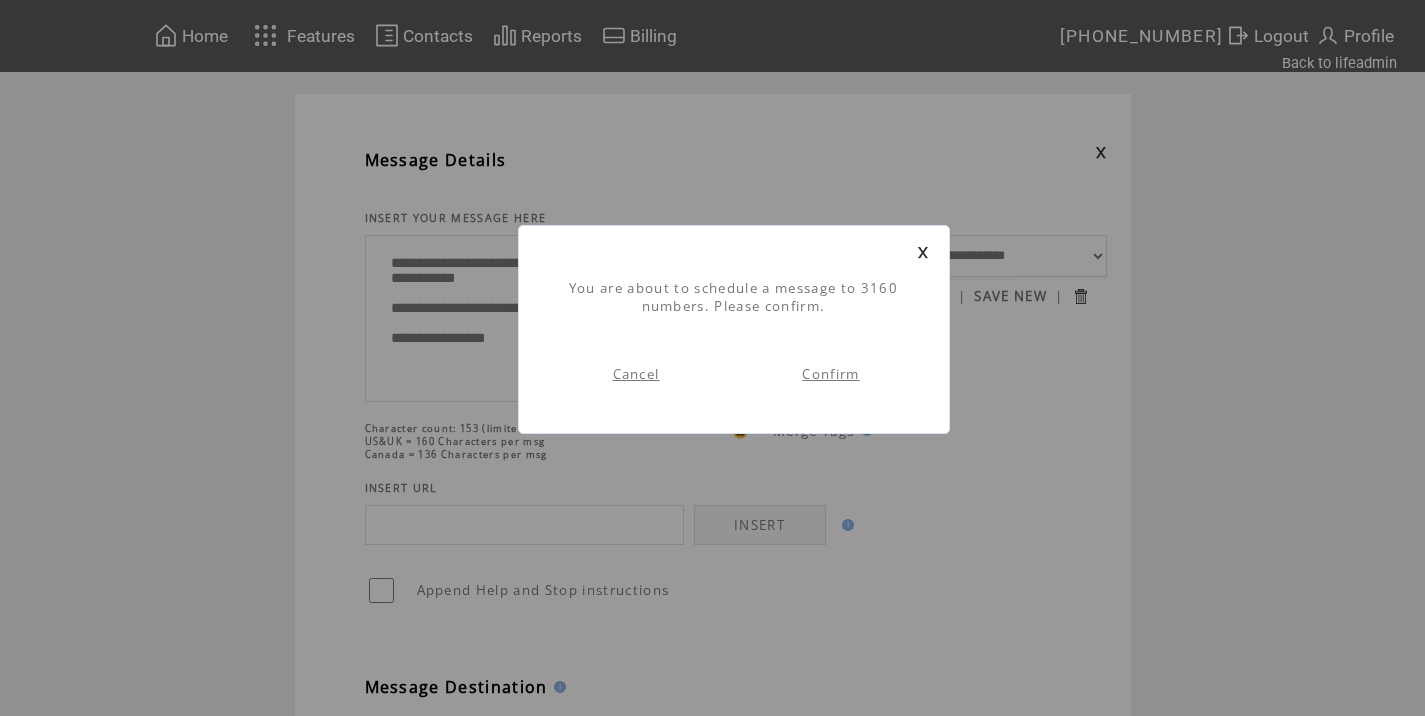 click on "Confirm" at bounding box center (830, 374) 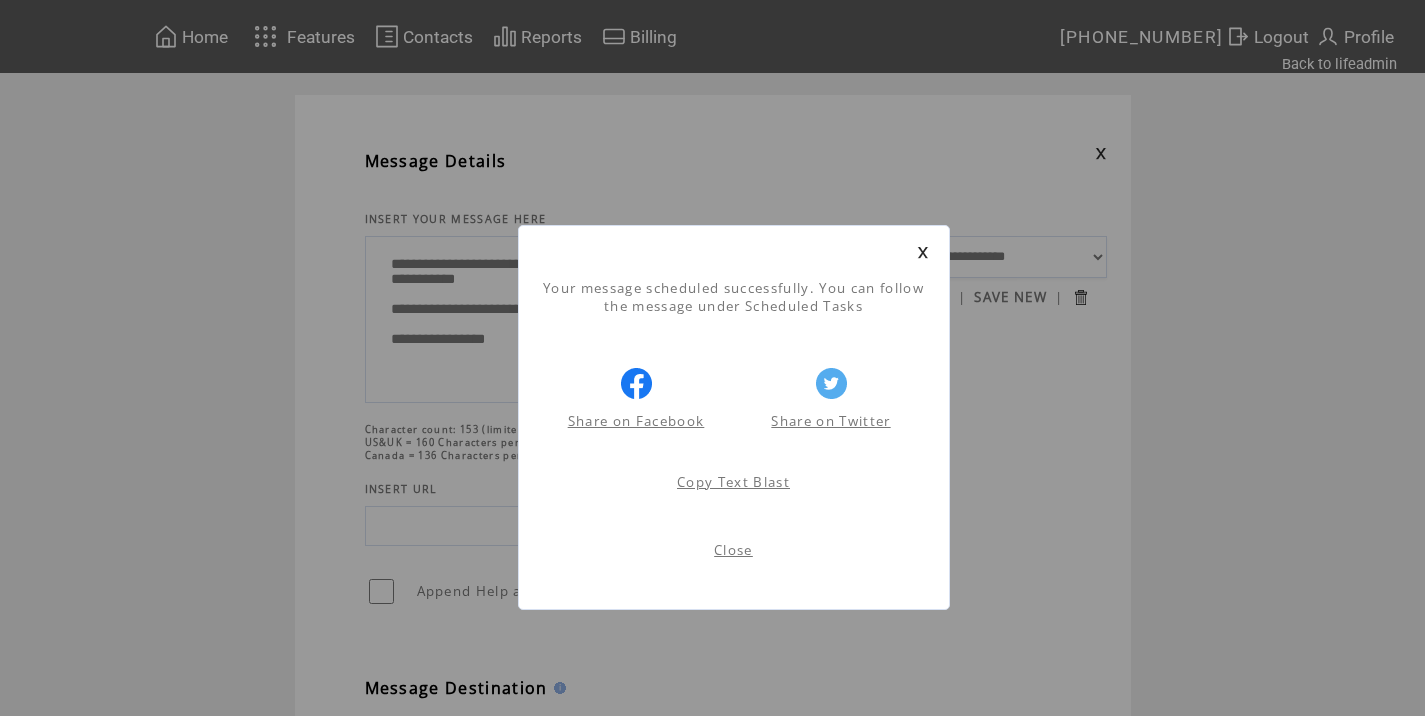 scroll, scrollTop: 1, scrollLeft: 0, axis: vertical 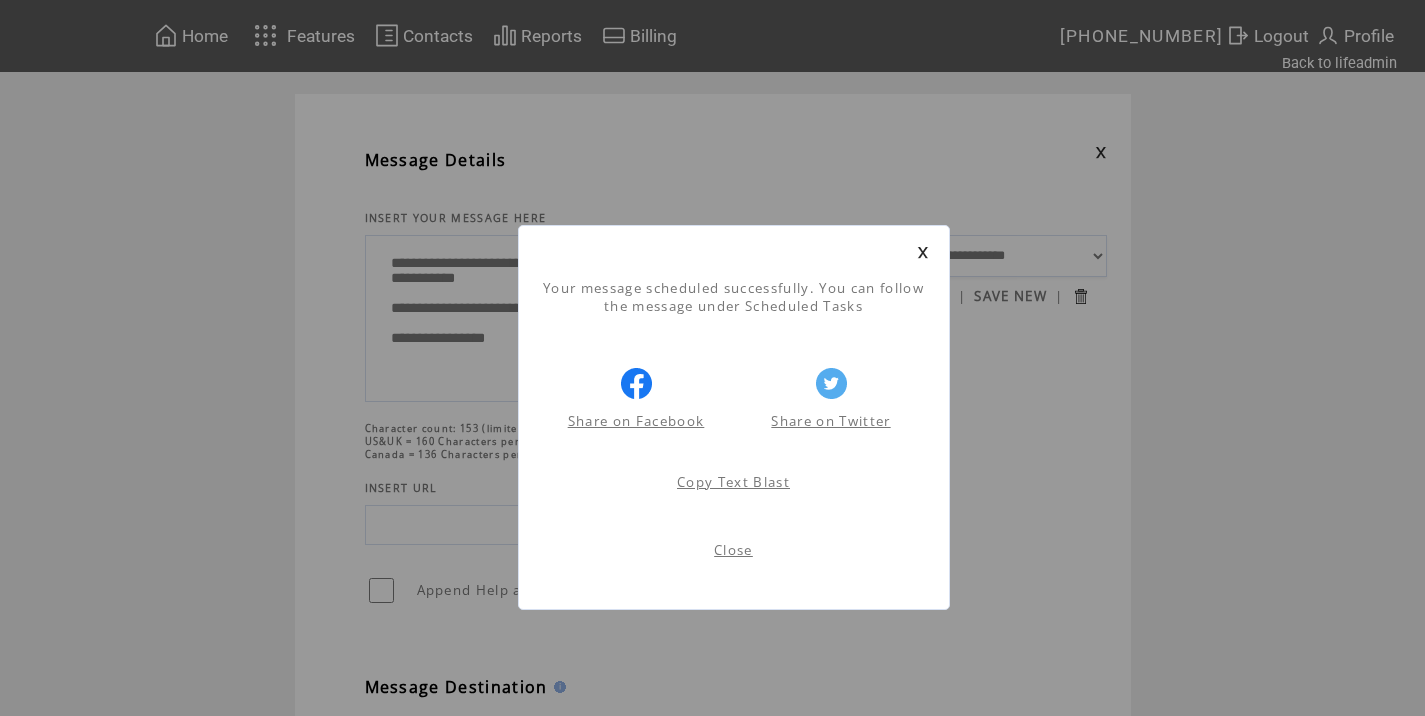 click on "Close" at bounding box center (733, 550) 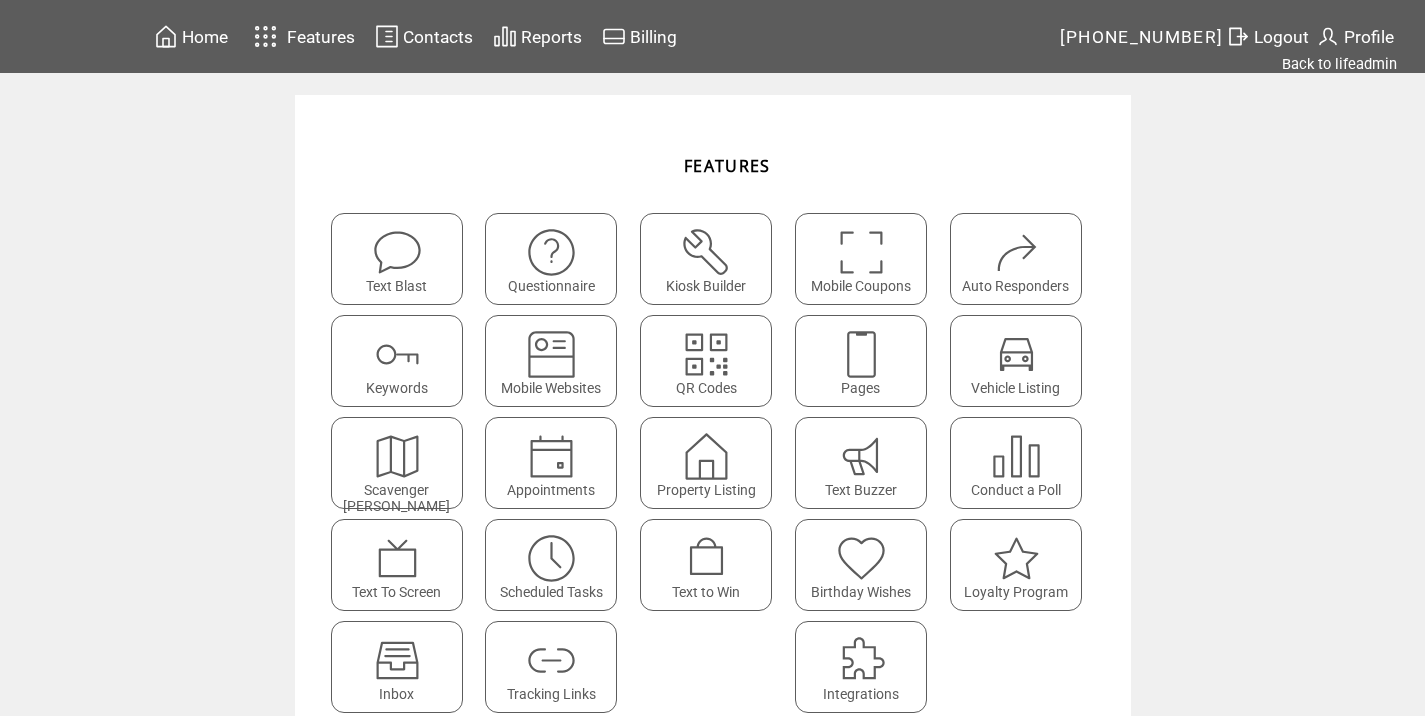 scroll, scrollTop: 0, scrollLeft: 0, axis: both 